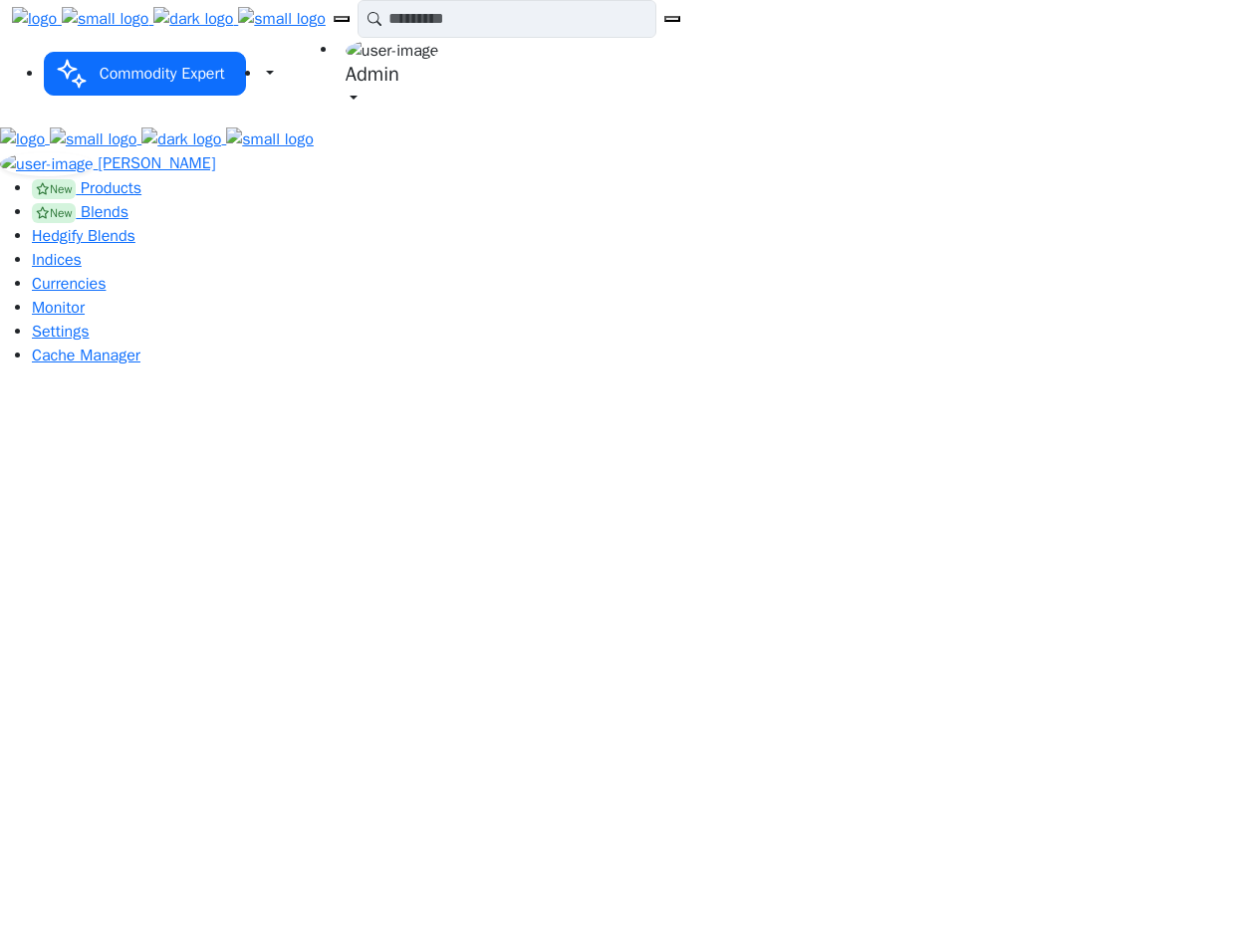 scroll, scrollTop: 0, scrollLeft: 0, axis: both 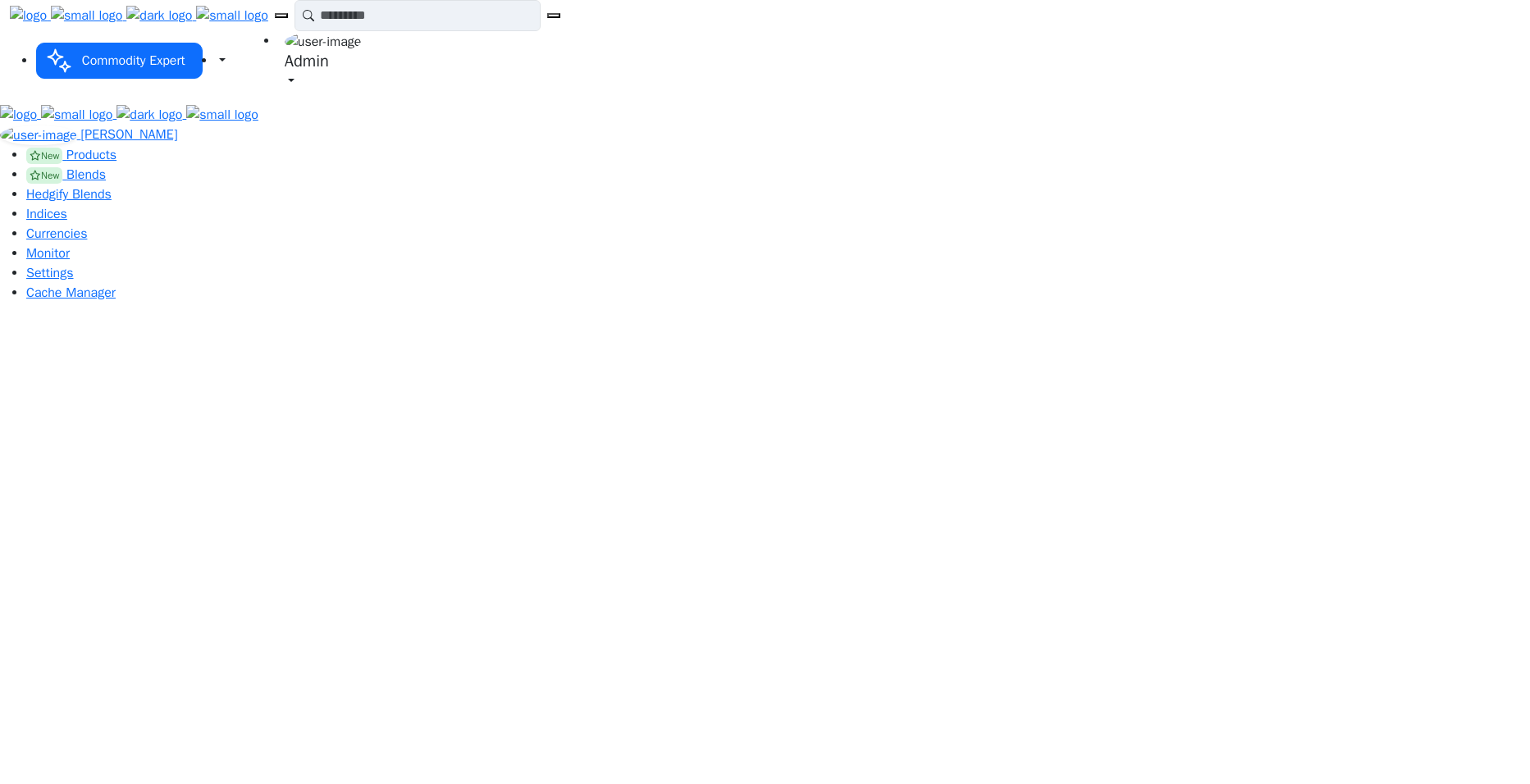 drag, startPoint x: 68, startPoint y: 2334, endPoint x: 546, endPoint y: 2093, distance: 535.31766 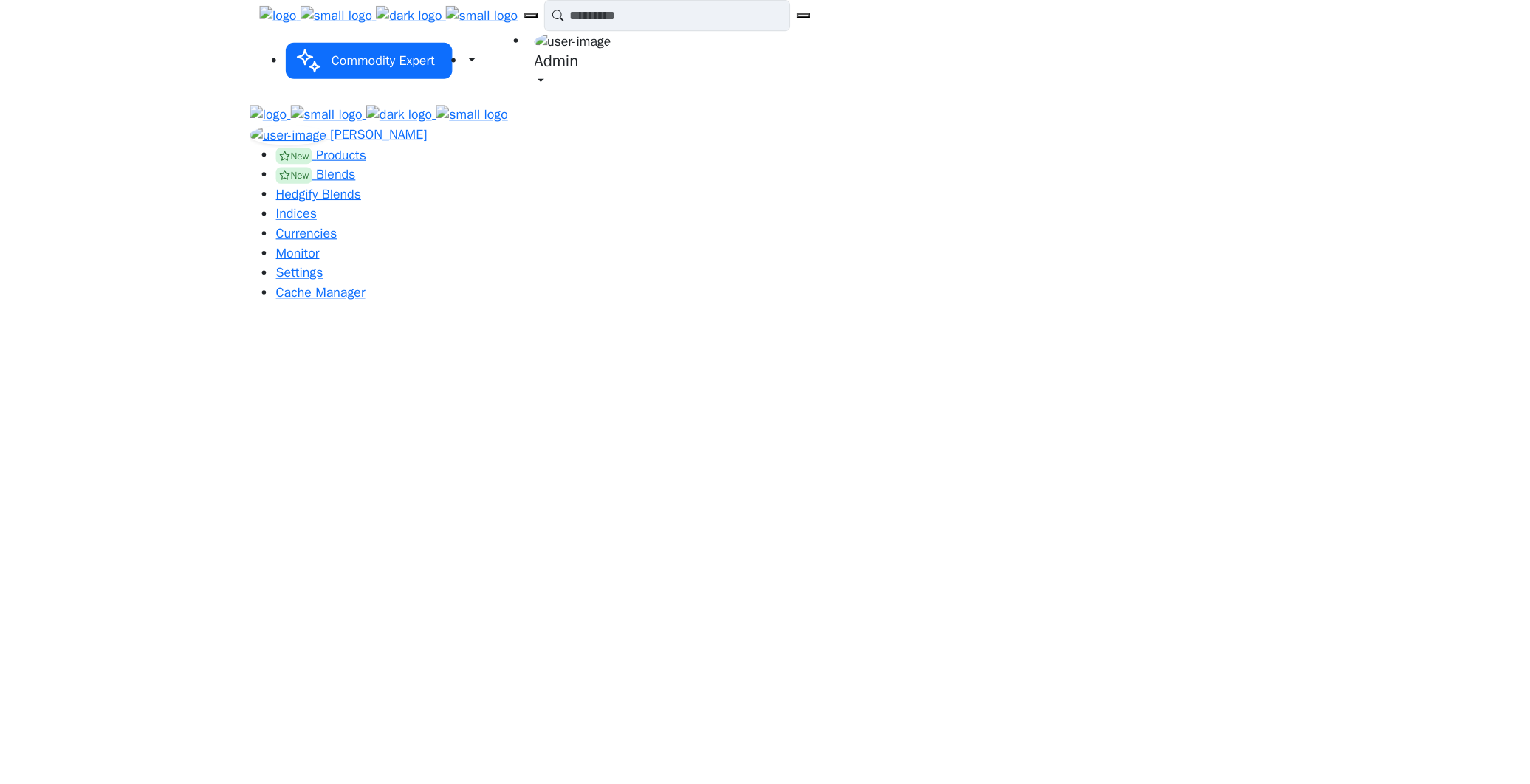 scroll, scrollTop: 0, scrollLeft: 0, axis: both 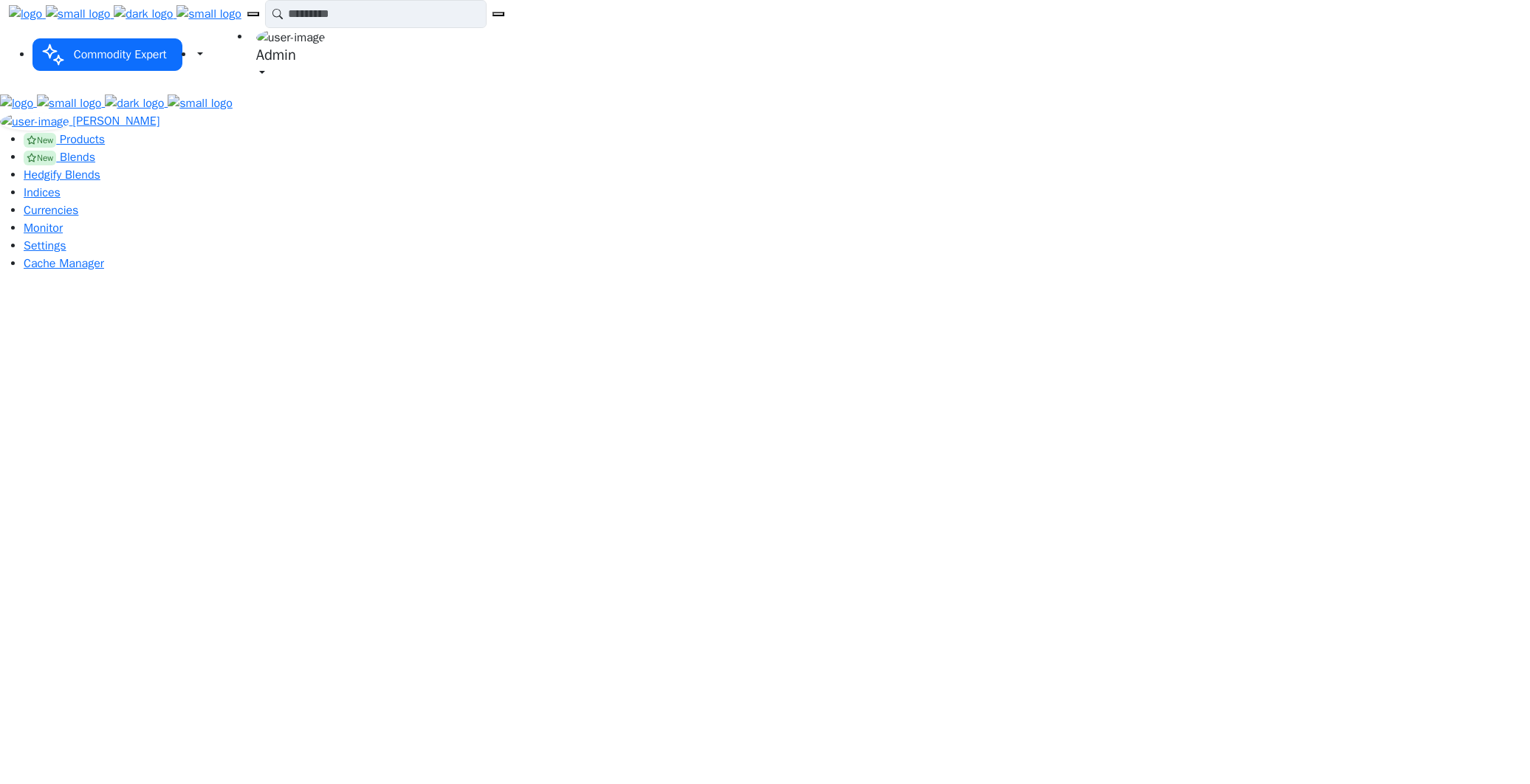 drag, startPoint x: 0, startPoint y: 0, endPoint x: 1060, endPoint y: 52, distance: 1061.2747 